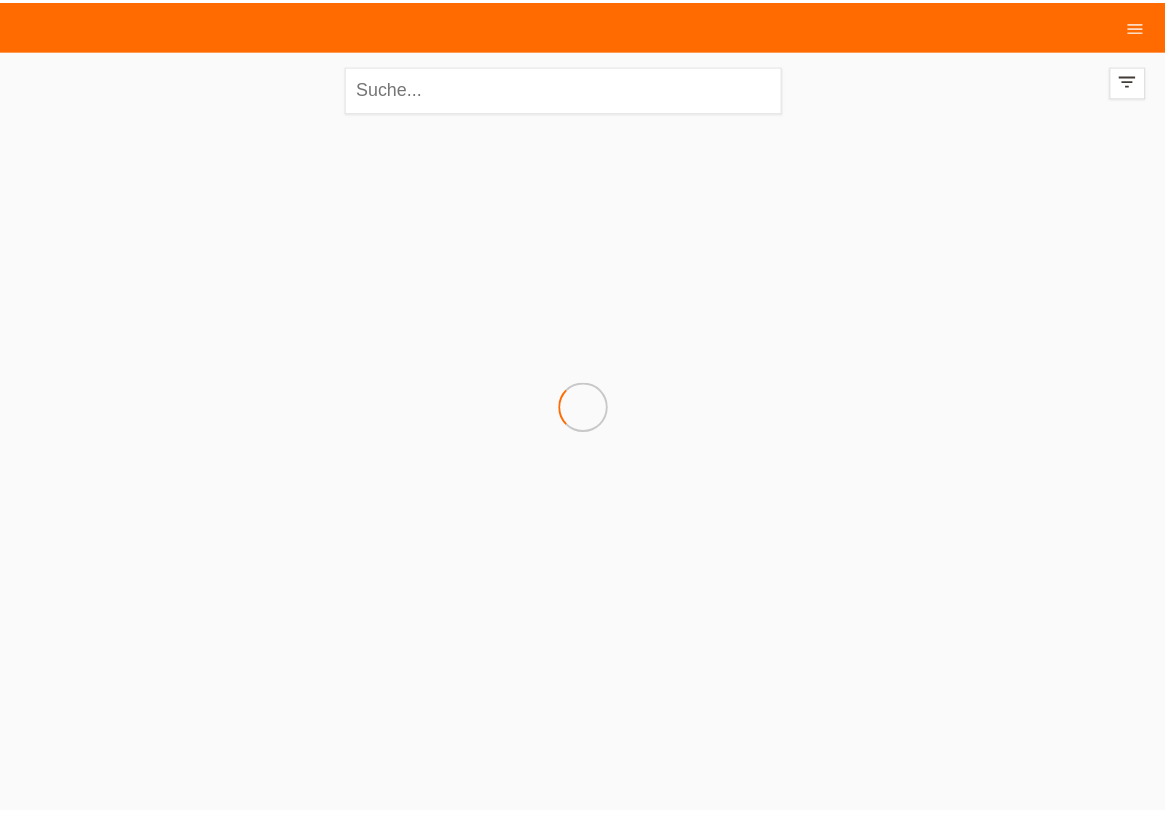 scroll, scrollTop: 0, scrollLeft: 0, axis: both 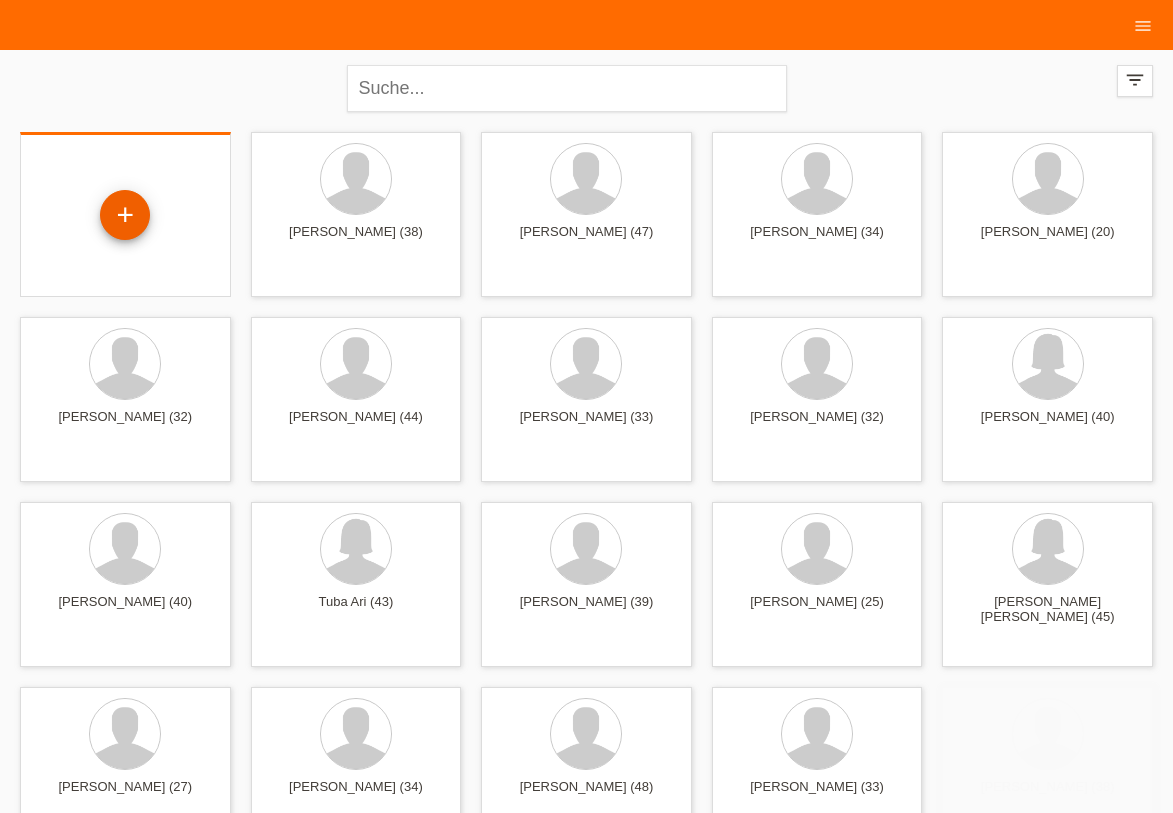click on "+" at bounding box center (125, 215) 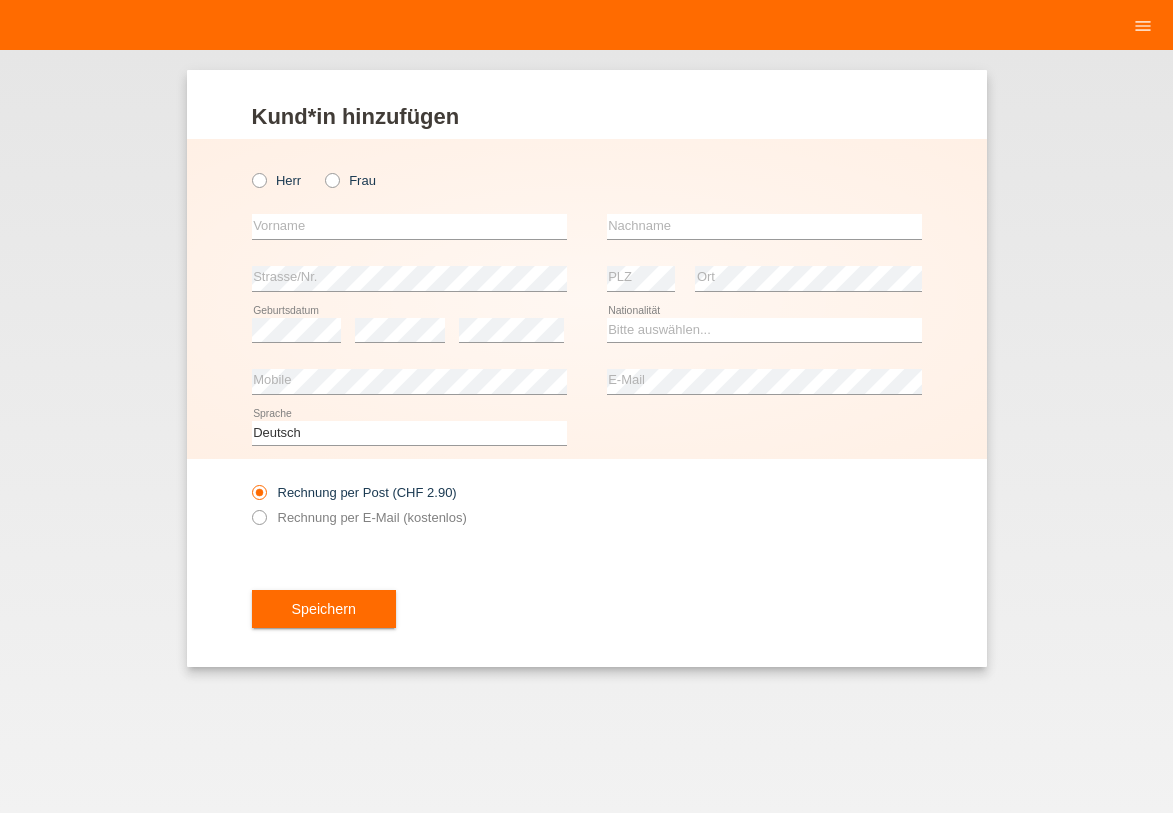 click on "Frau" at bounding box center (350, 180) 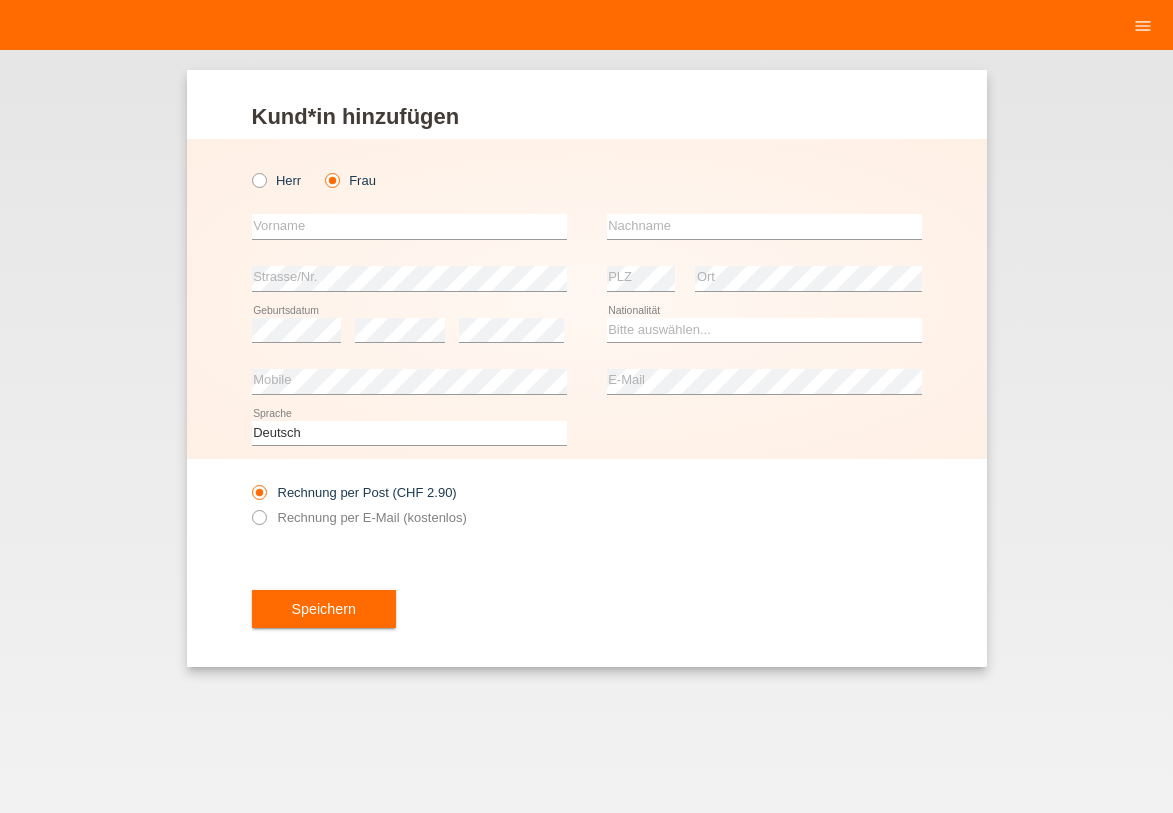 scroll, scrollTop: 0, scrollLeft: 0, axis: both 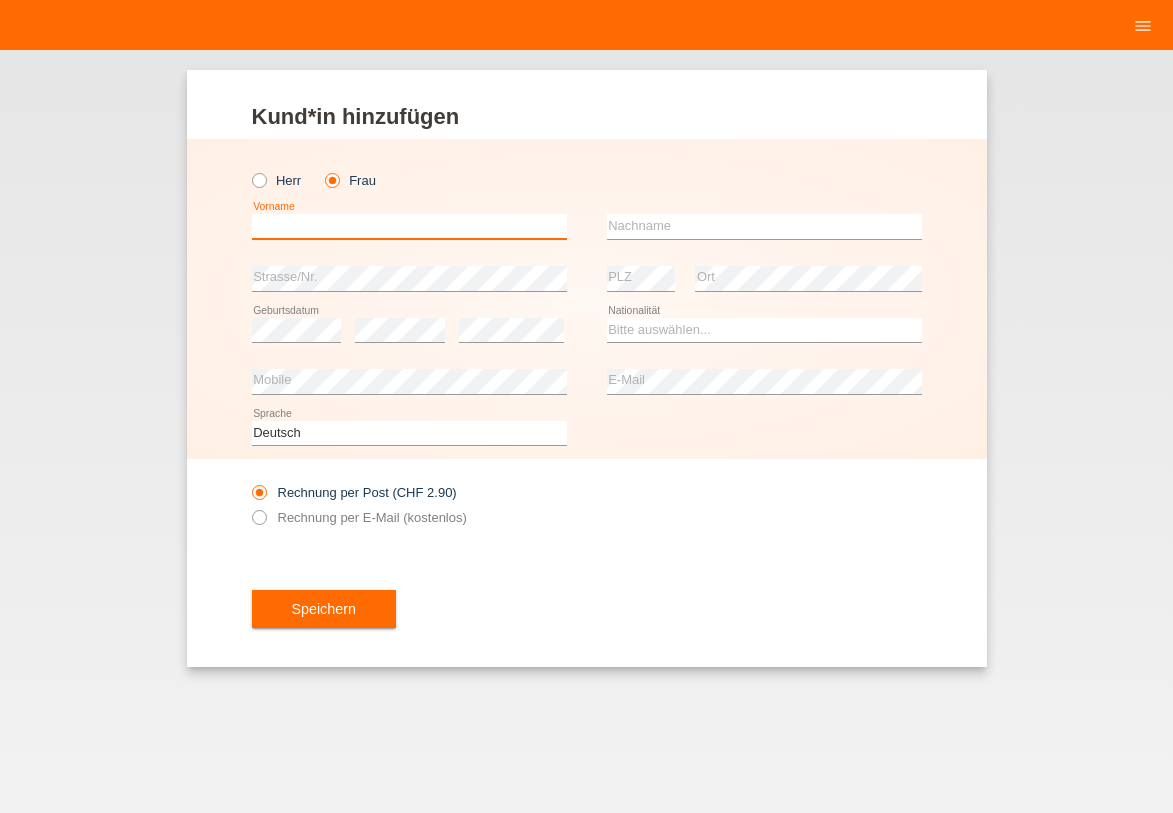 click at bounding box center [409, 226] 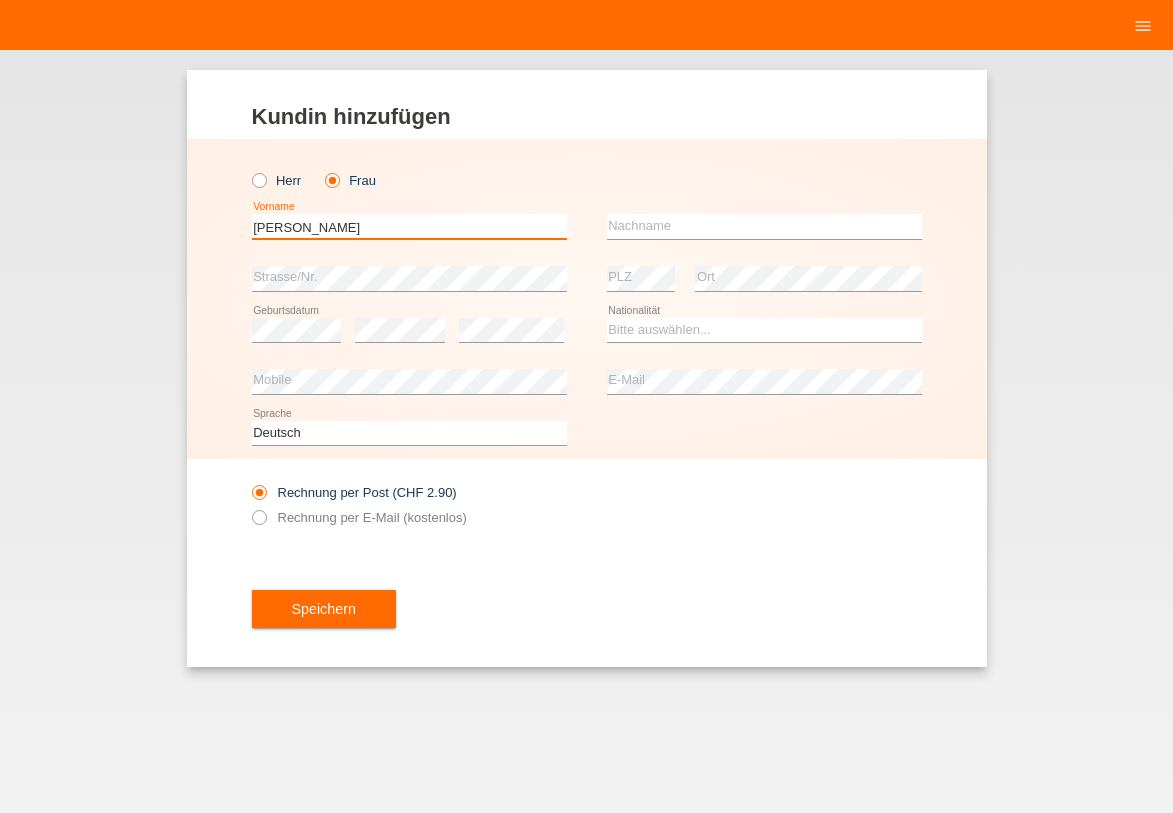 type on "[PERSON_NAME]" 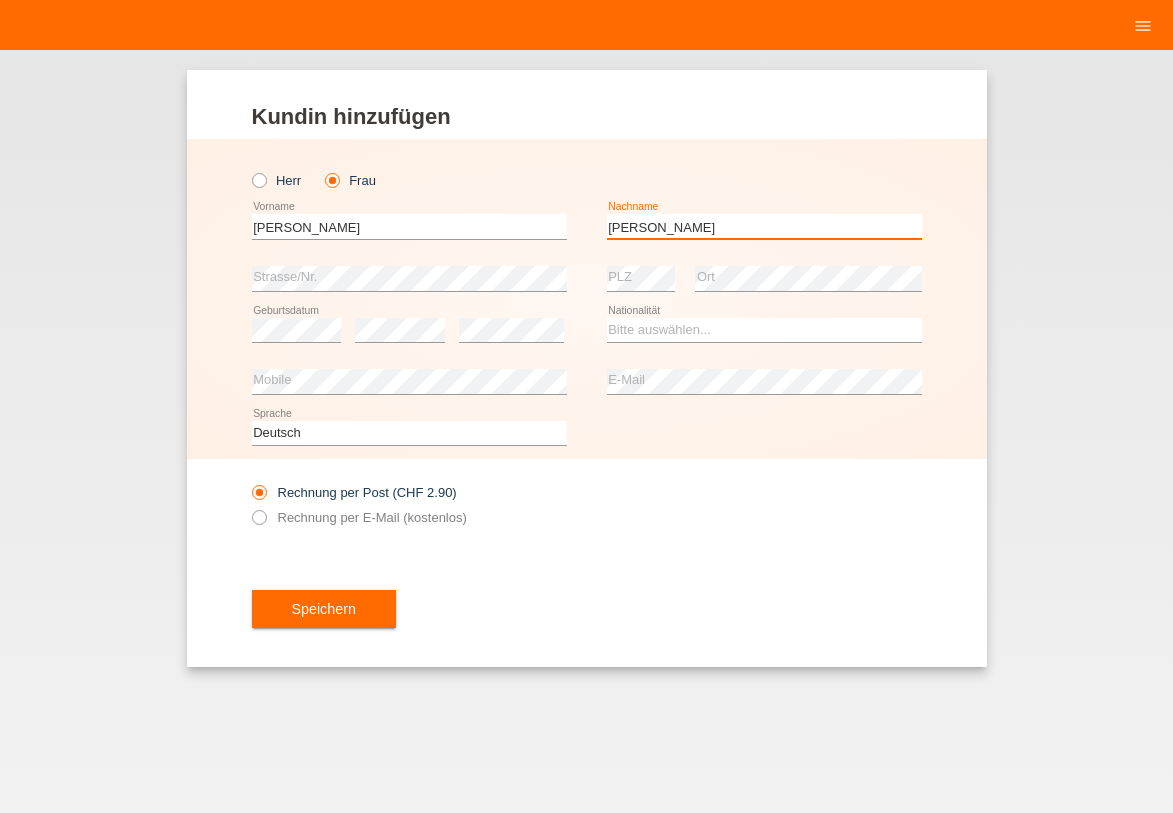 type on "[PERSON_NAME]" 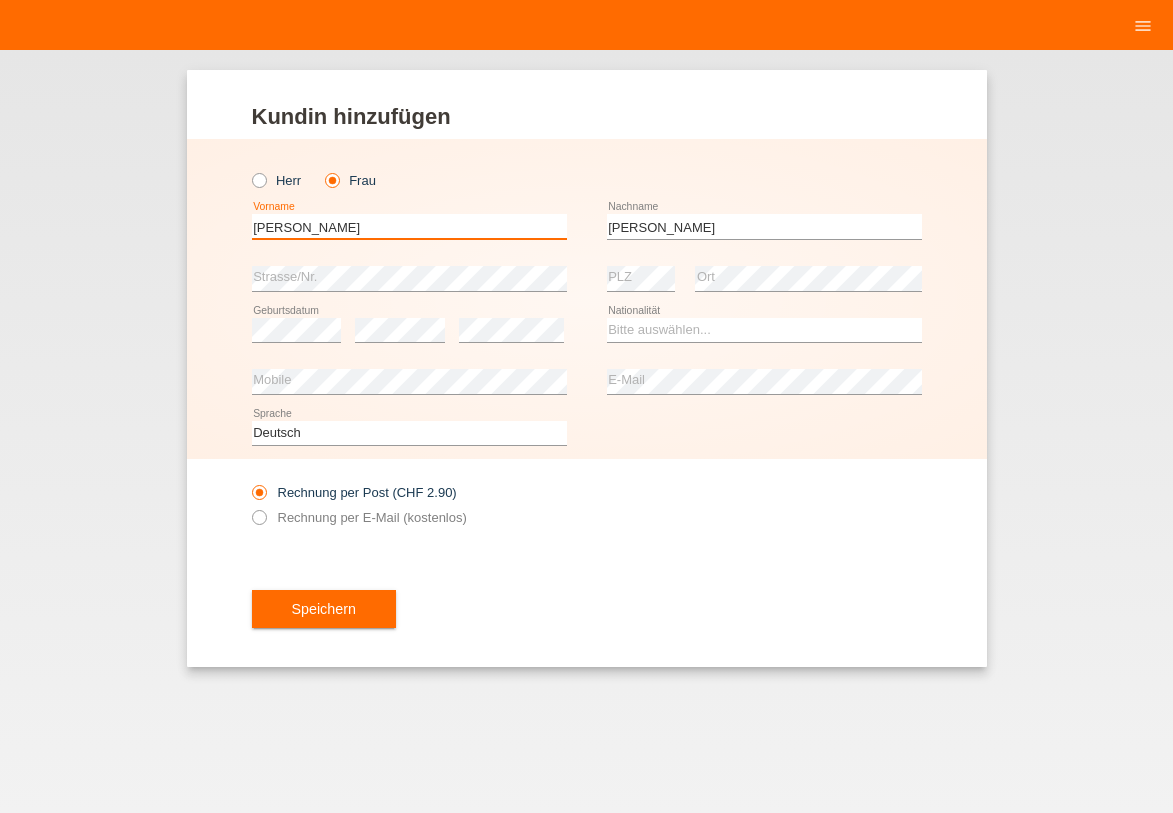 drag, startPoint x: 322, startPoint y: 204, endPoint x: 128, endPoint y: 194, distance: 194.25757 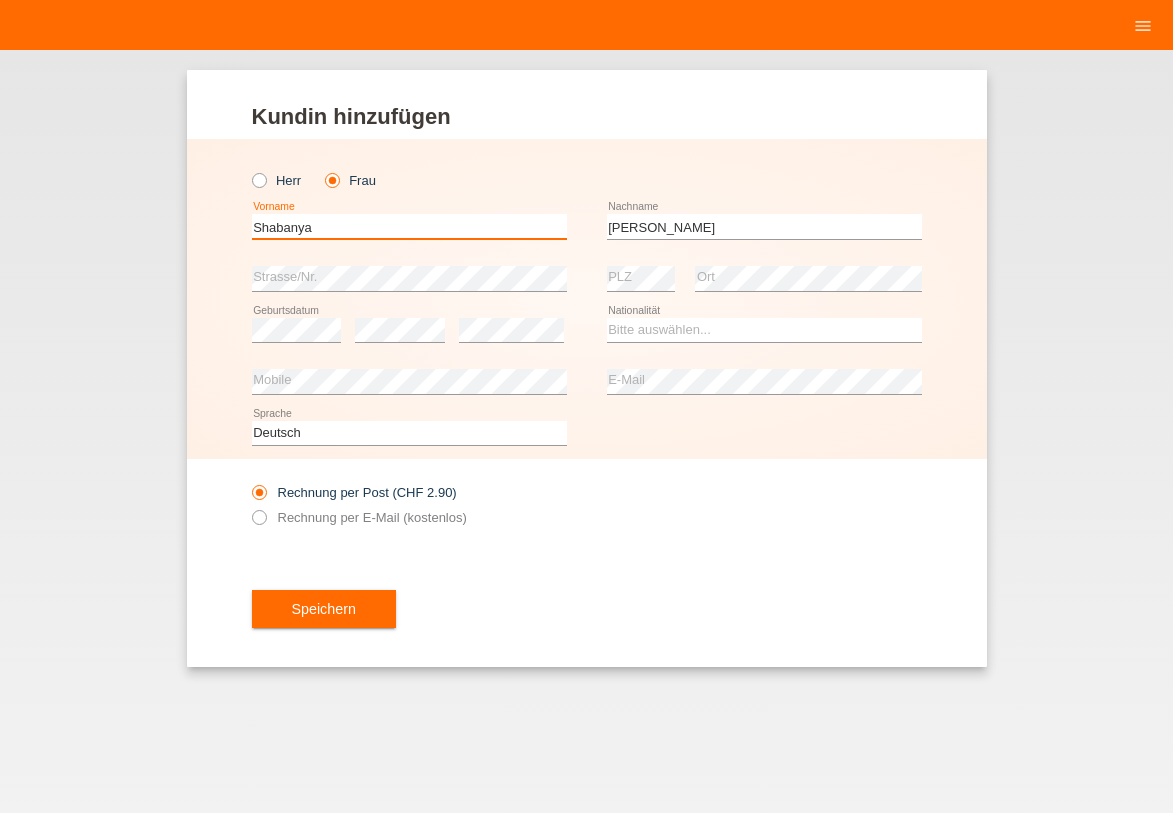 type on "Shabanya" 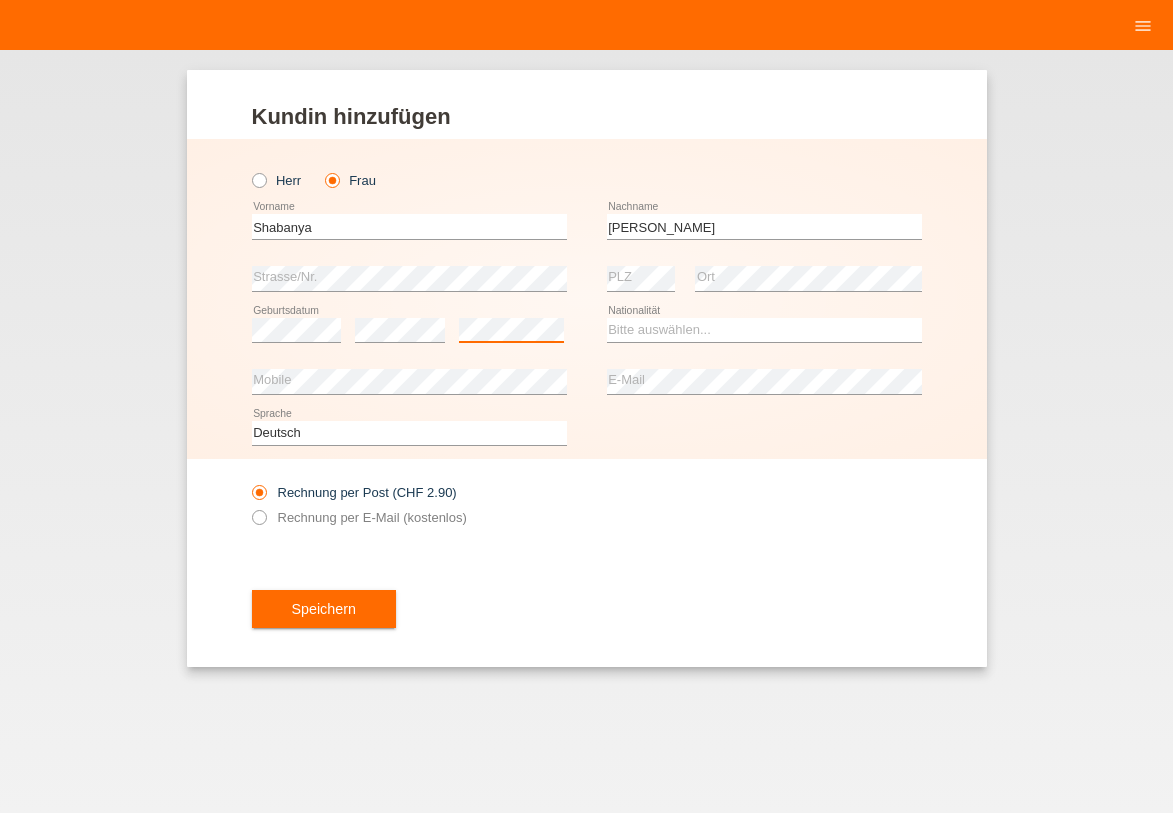 scroll, scrollTop: 0, scrollLeft: 0, axis: both 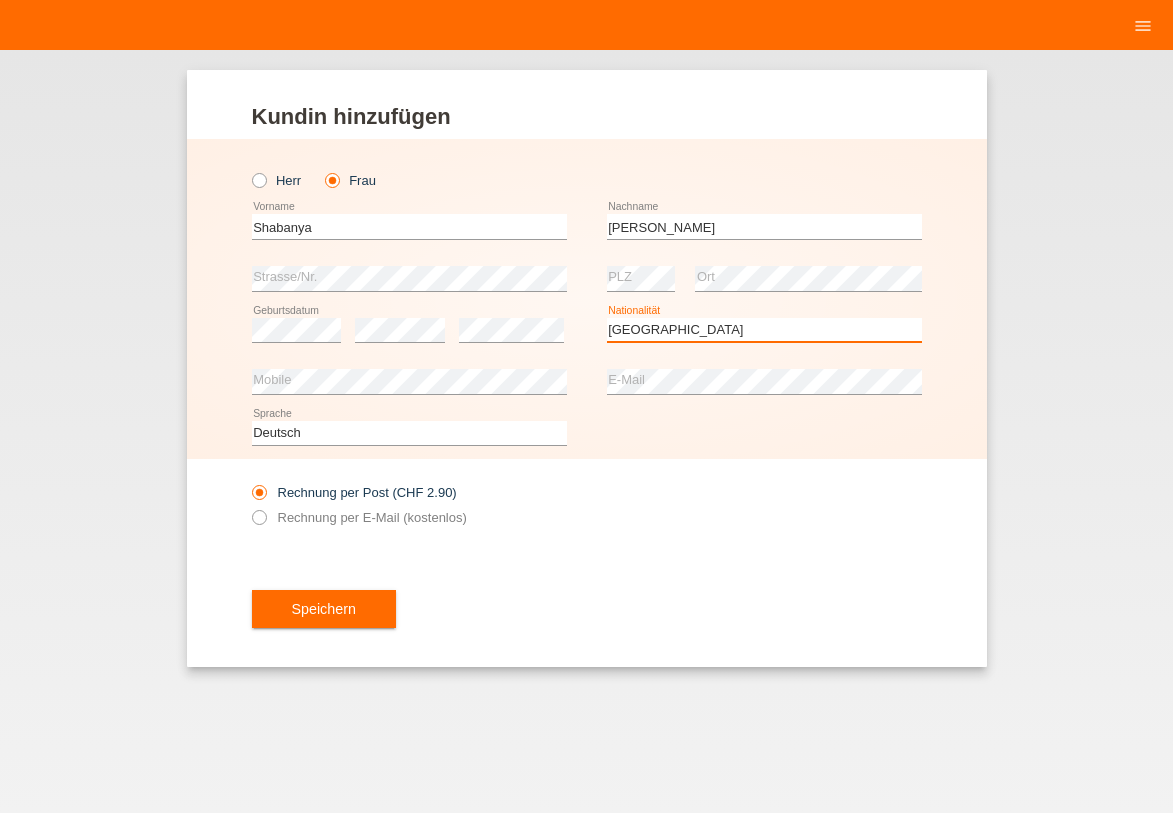 select on "CH" 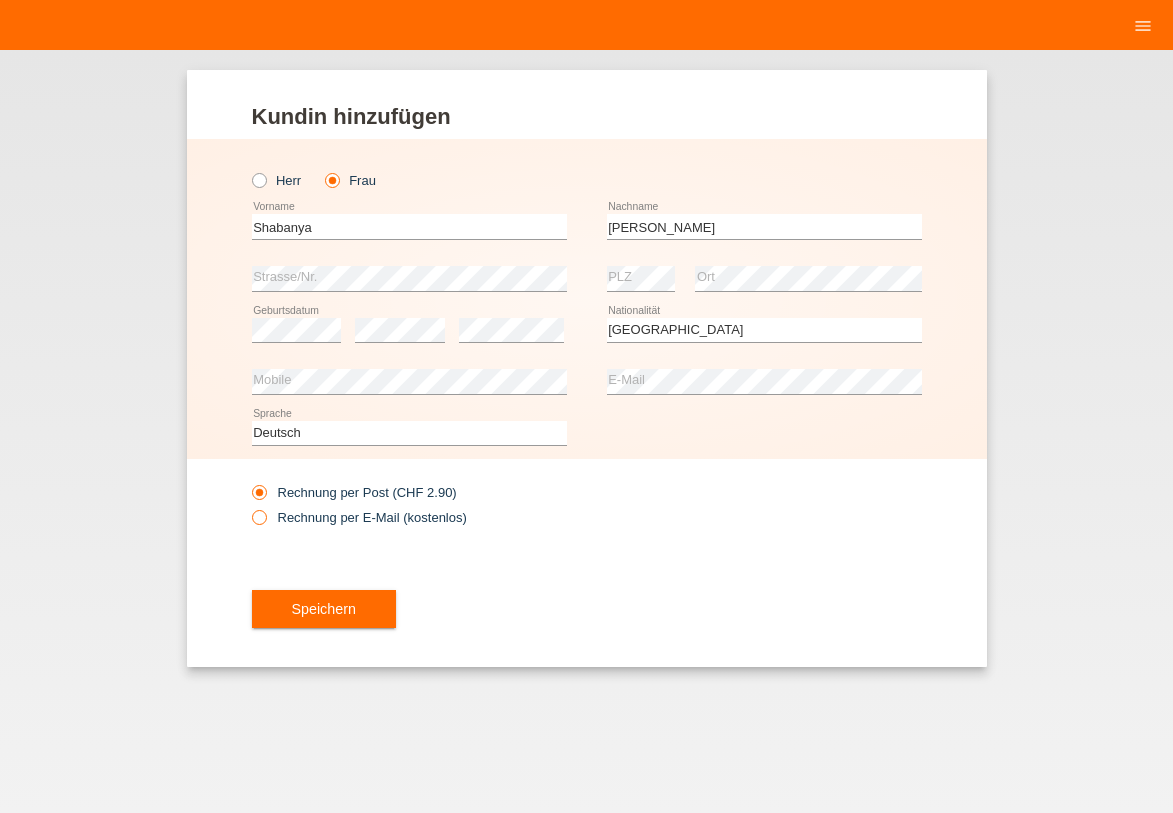 click on "Rechnung per E-Mail                                                                                            (kostenlos)" at bounding box center [359, 517] 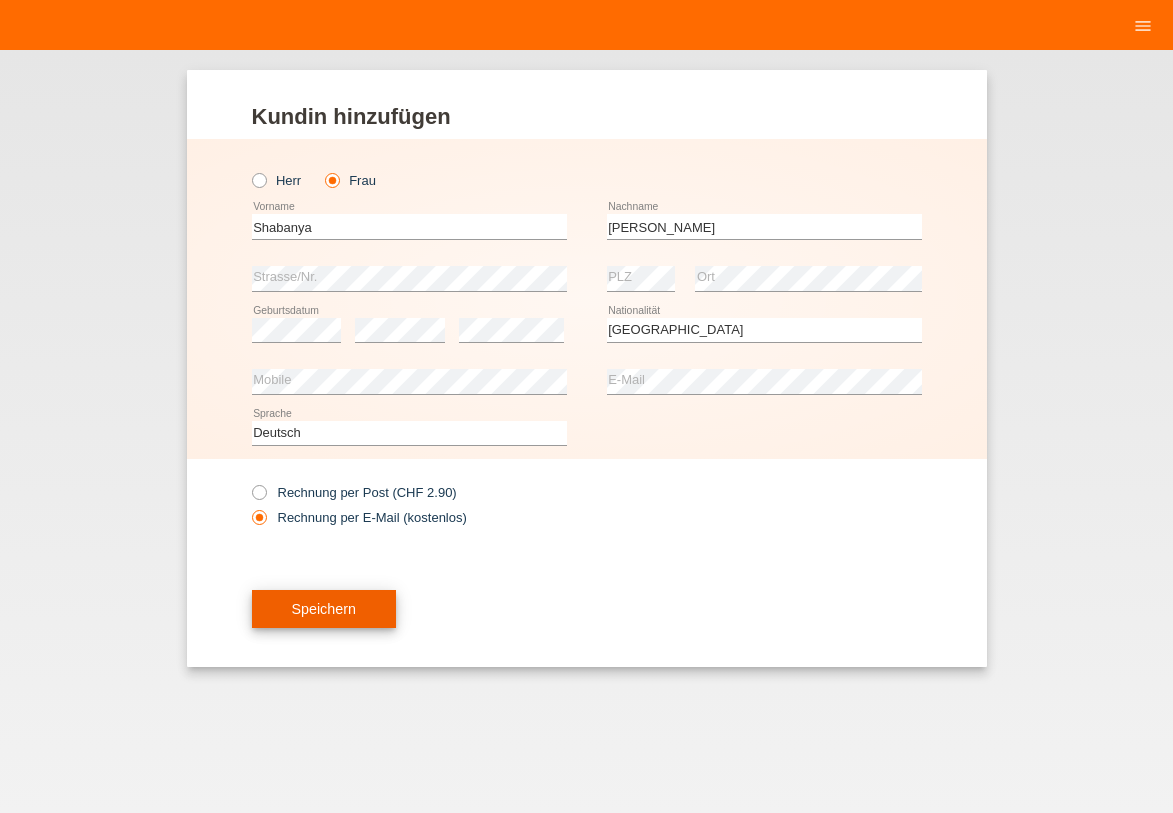 click on "Speichern" at bounding box center (324, 609) 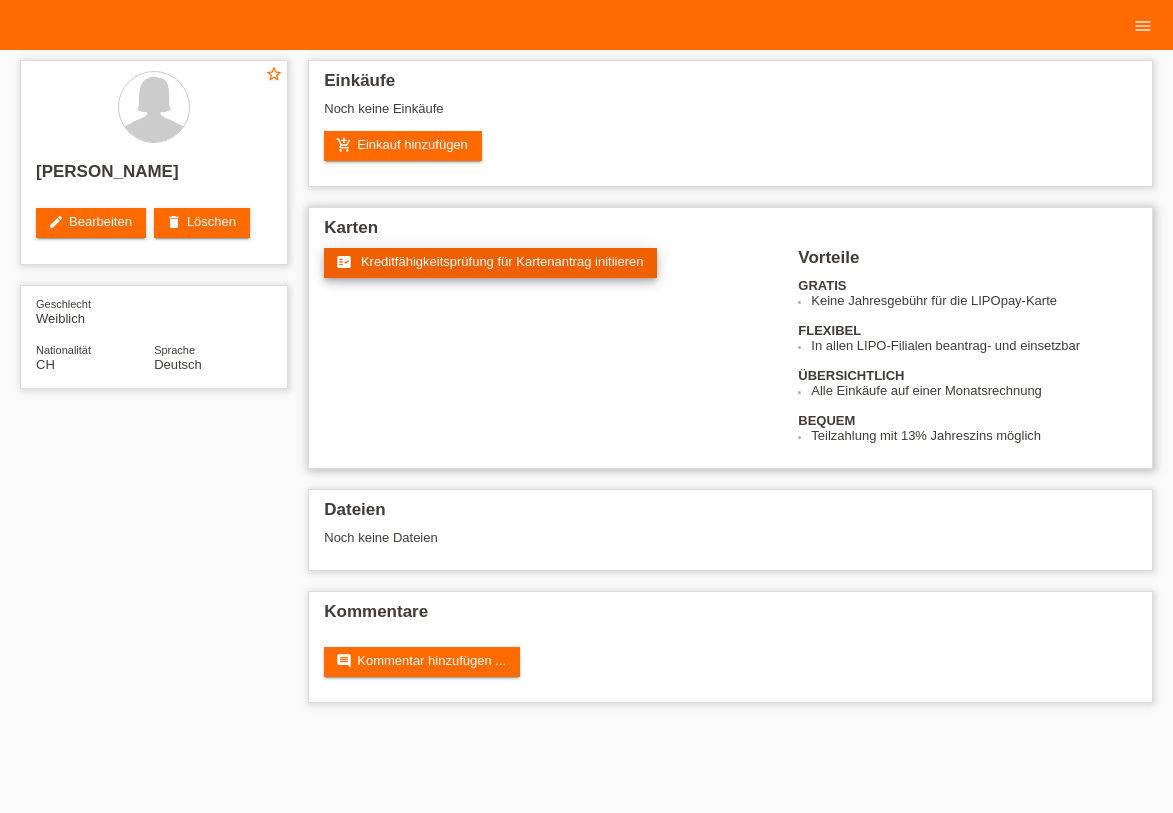 click on "Kreditfähigkeitsprüfung für Kartenantrag initiieren" at bounding box center [502, 261] 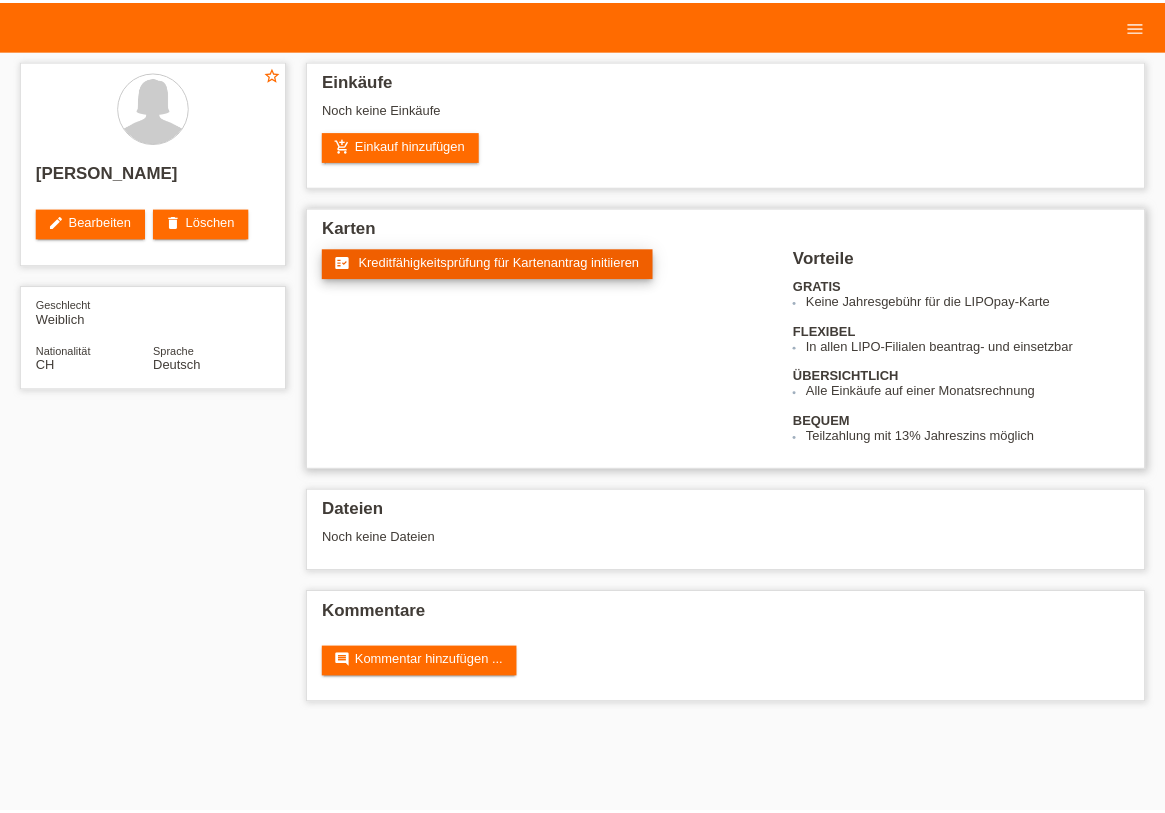 scroll, scrollTop: 0, scrollLeft: 0, axis: both 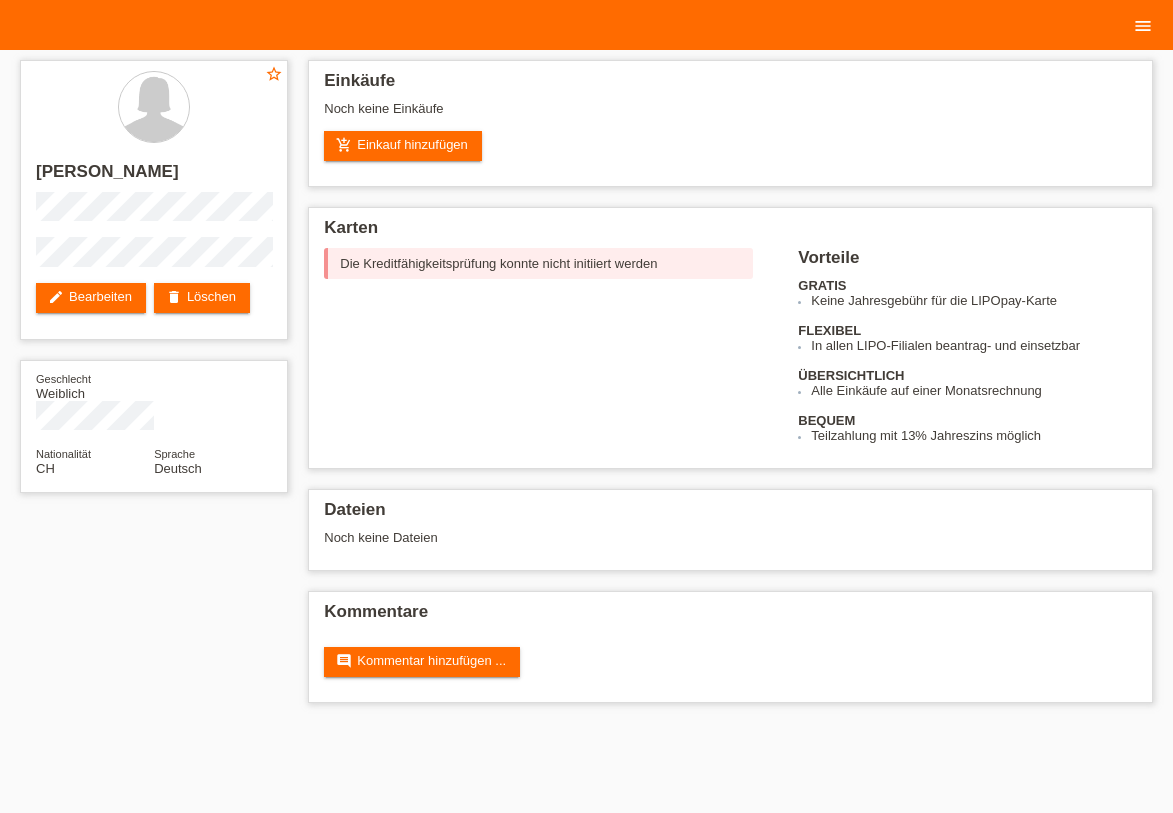 click on "menu" at bounding box center (1143, 26) 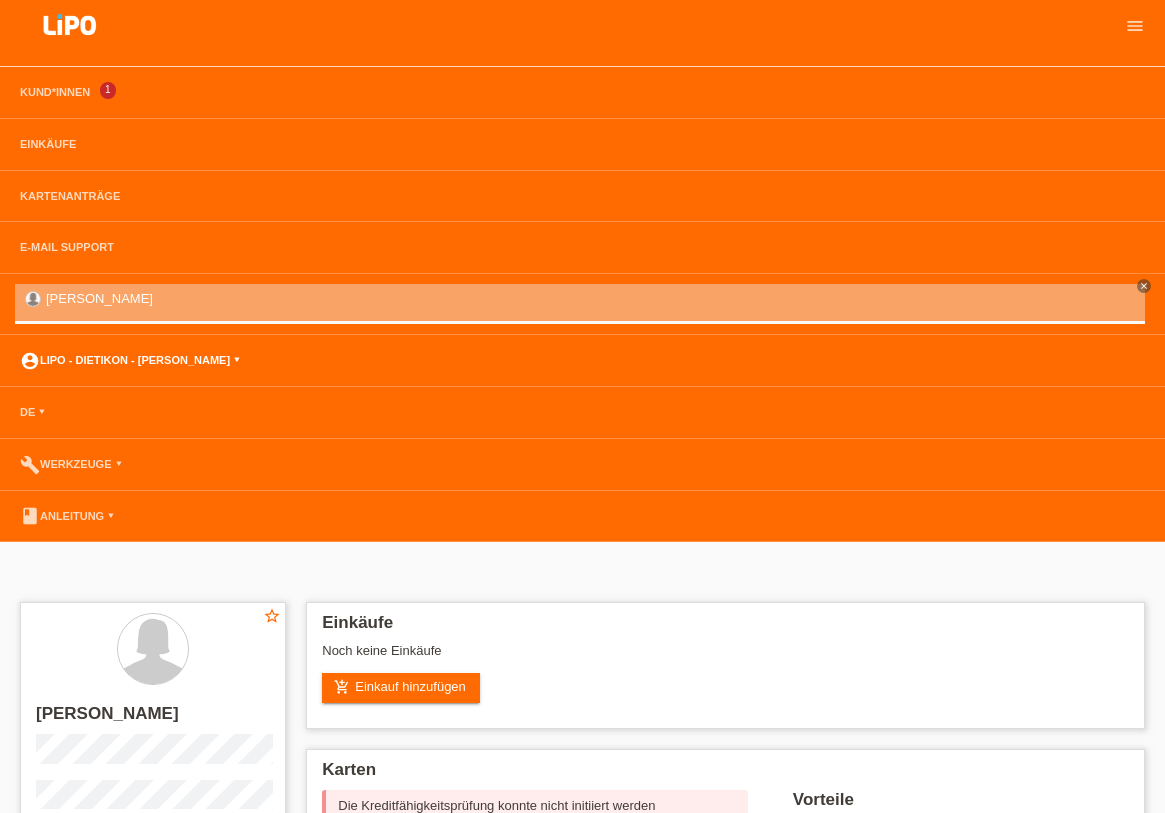 click on "account_circle  LIPO - Dietikon - Sebastijan Ali ▾" at bounding box center (130, 360) 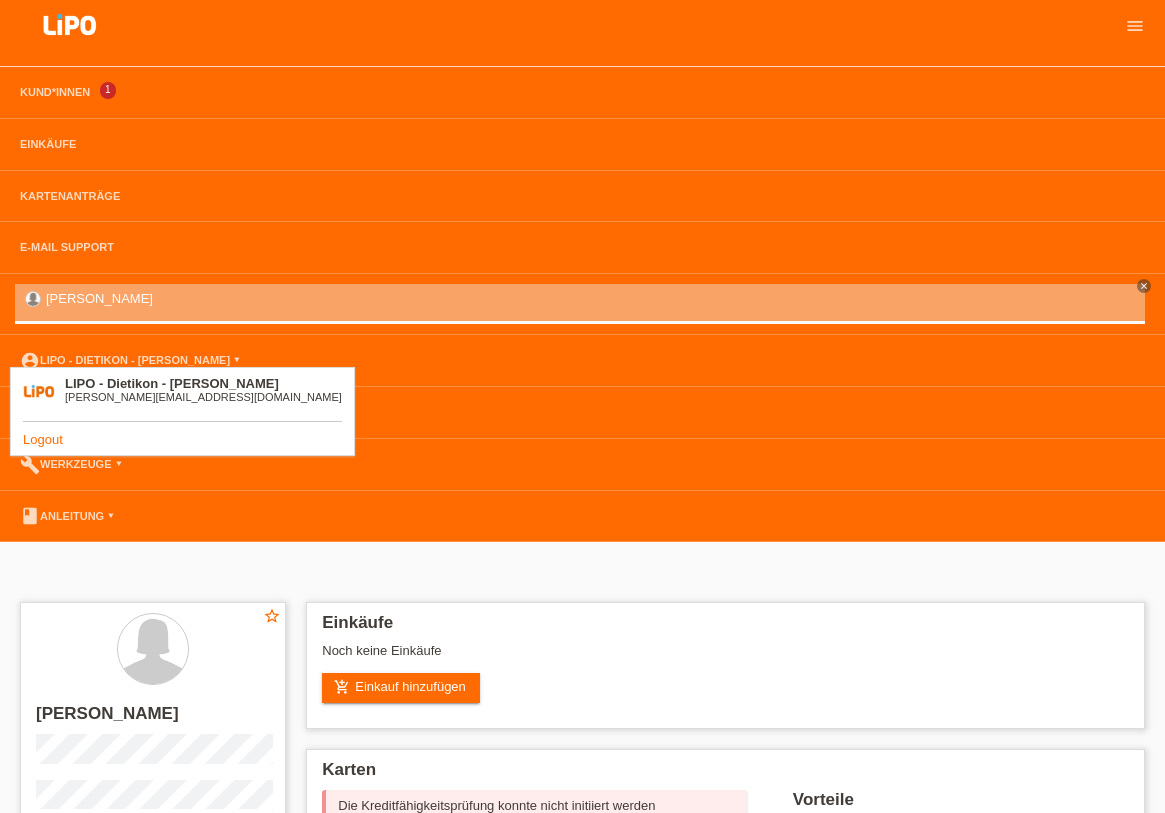click on "Logout" at bounding box center (43, 439) 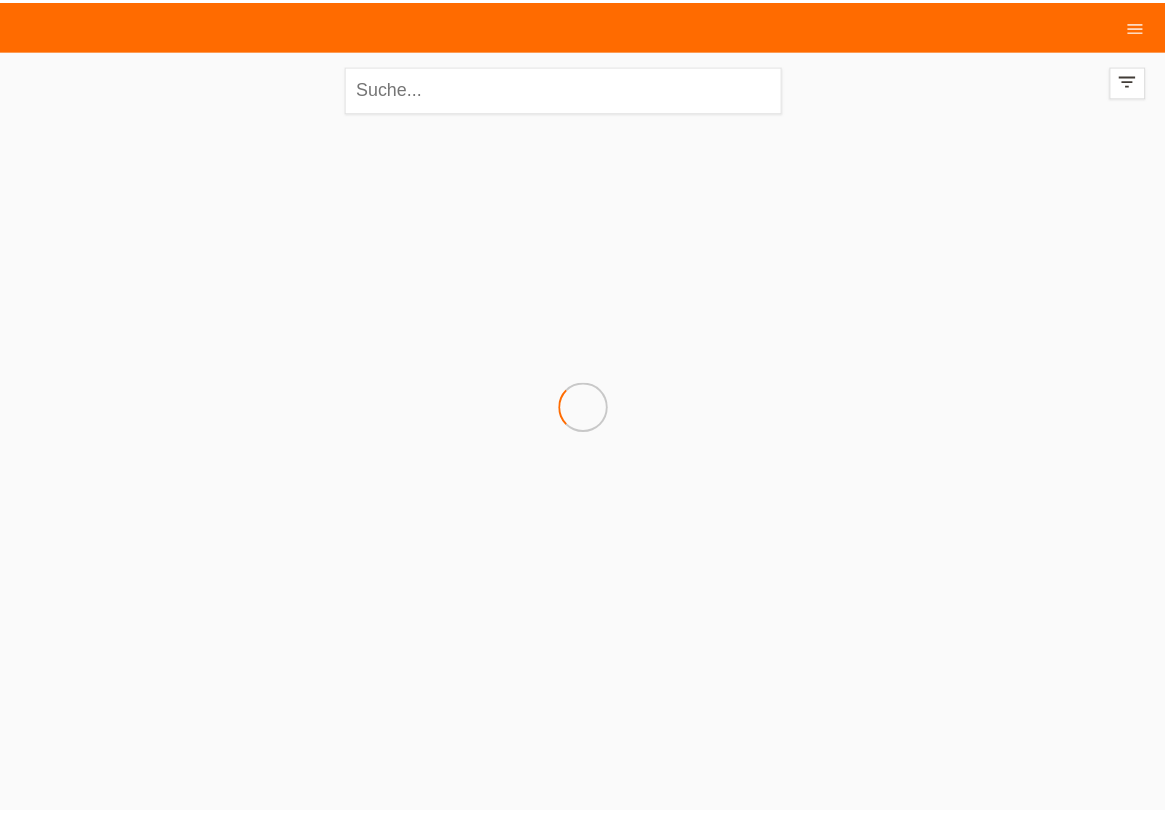 scroll, scrollTop: 0, scrollLeft: 0, axis: both 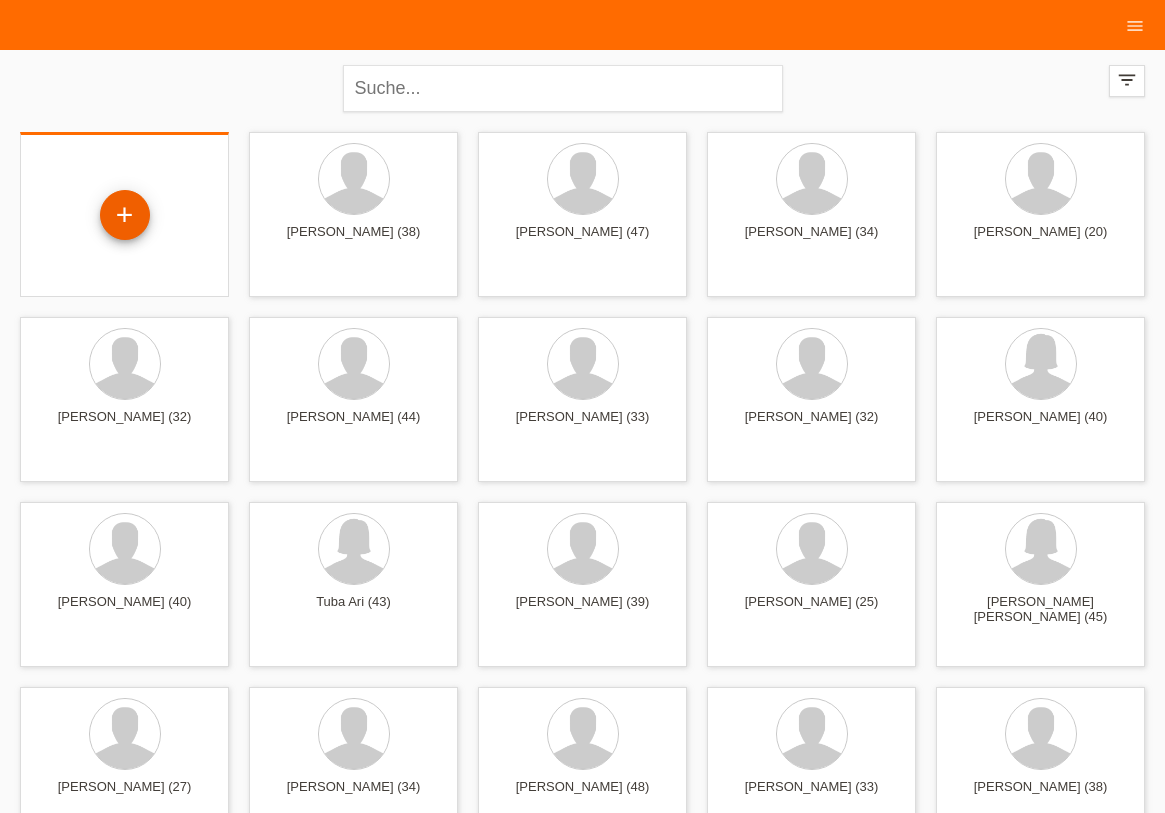 click on "+" at bounding box center (125, 215) 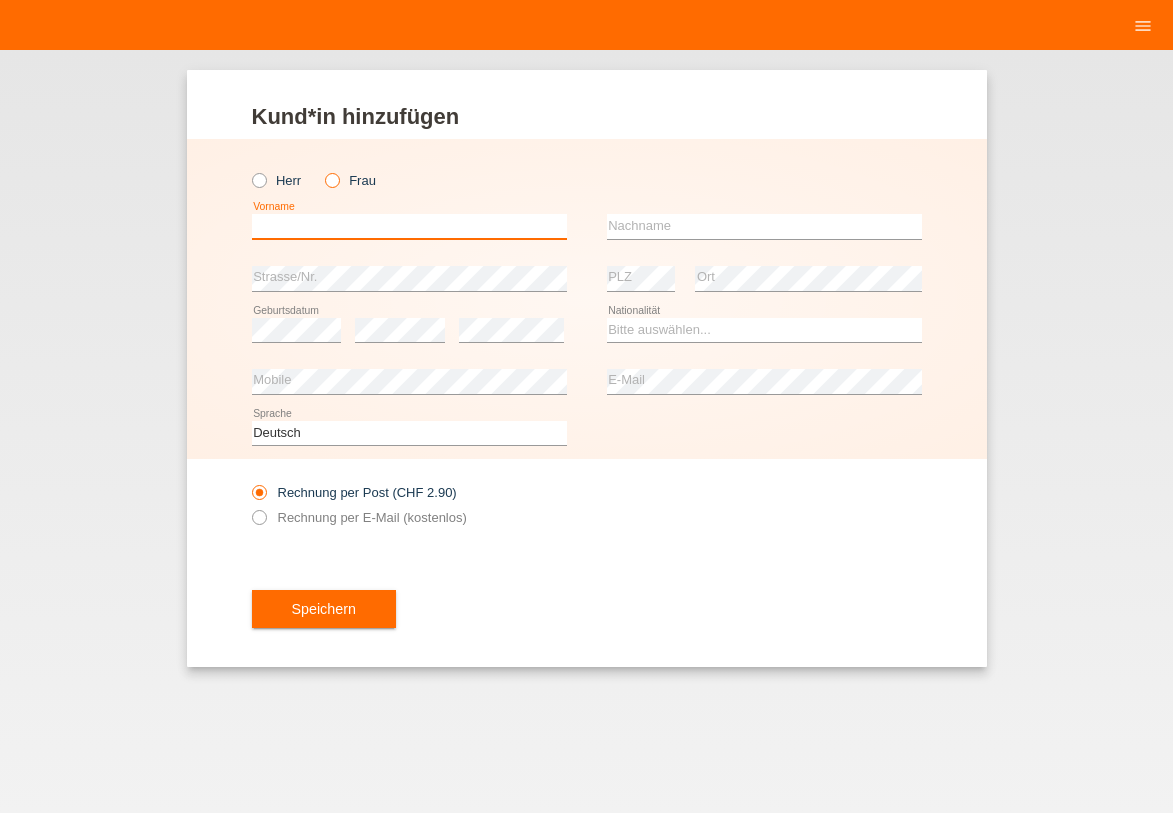click at bounding box center [409, 226] 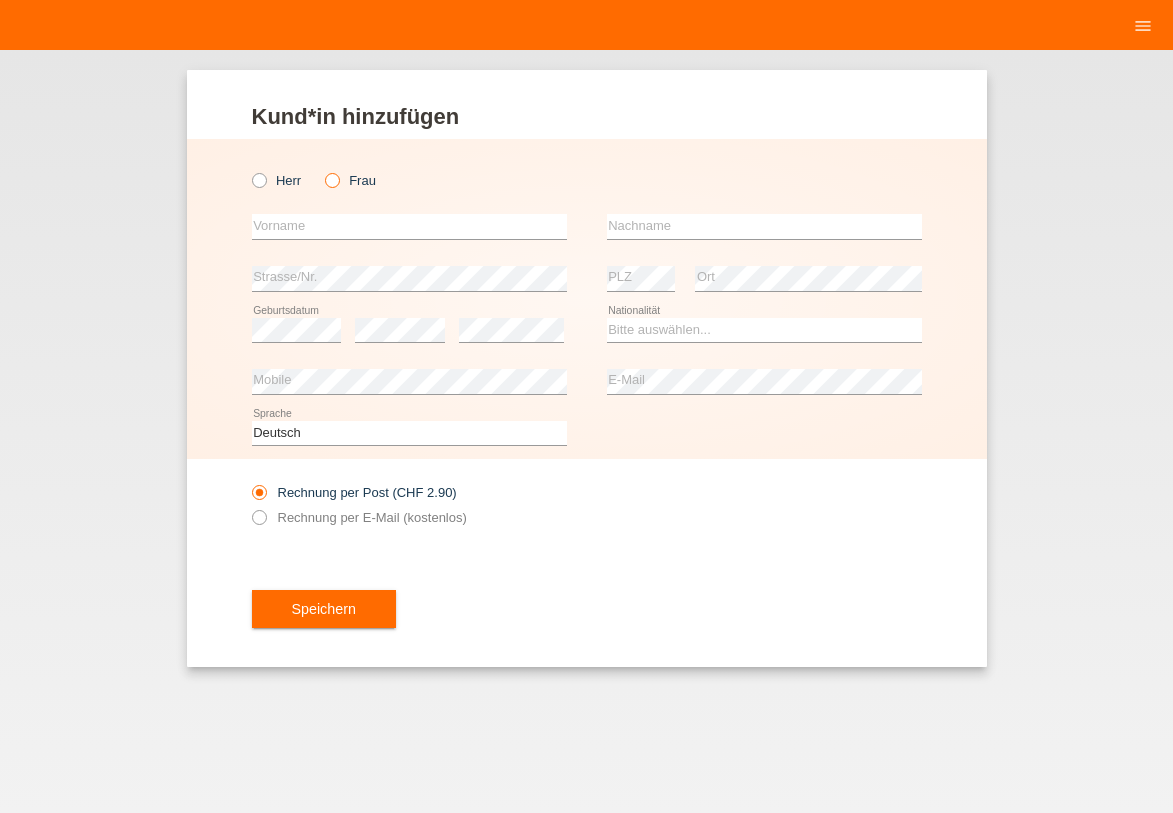 click at bounding box center (322, 170) 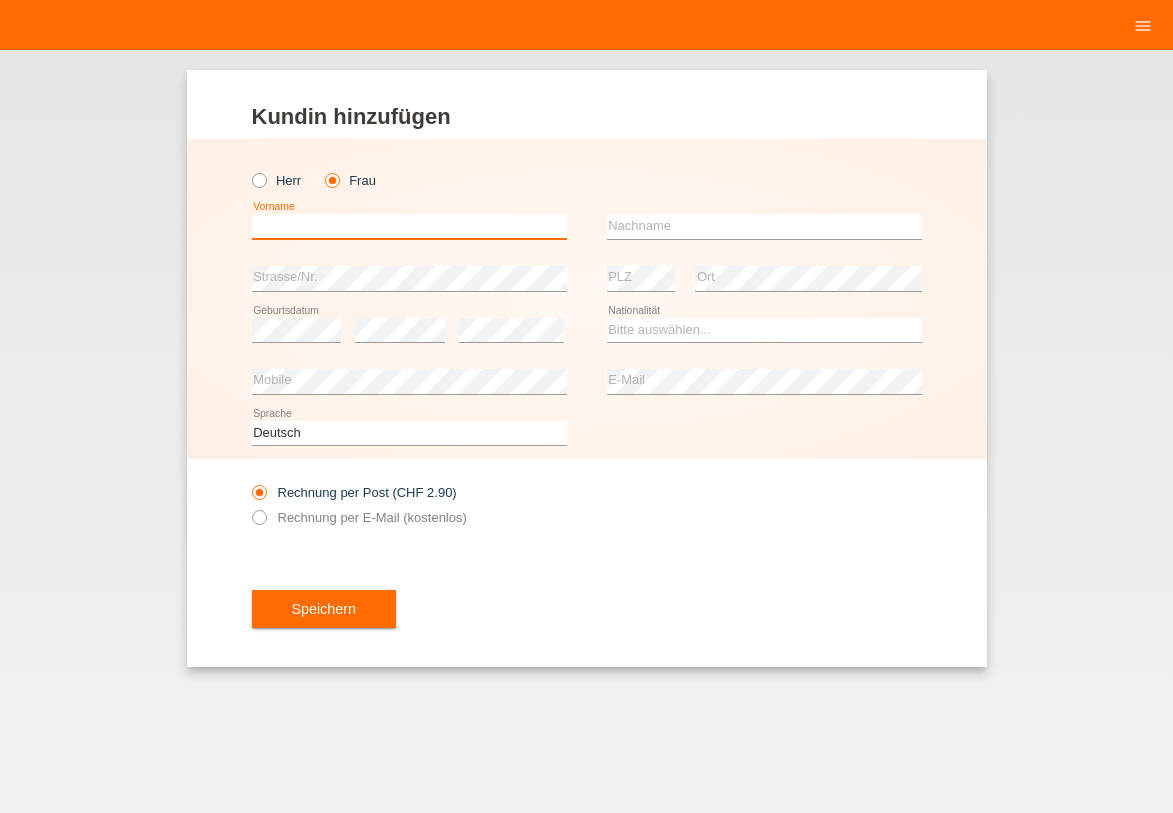click at bounding box center (409, 226) 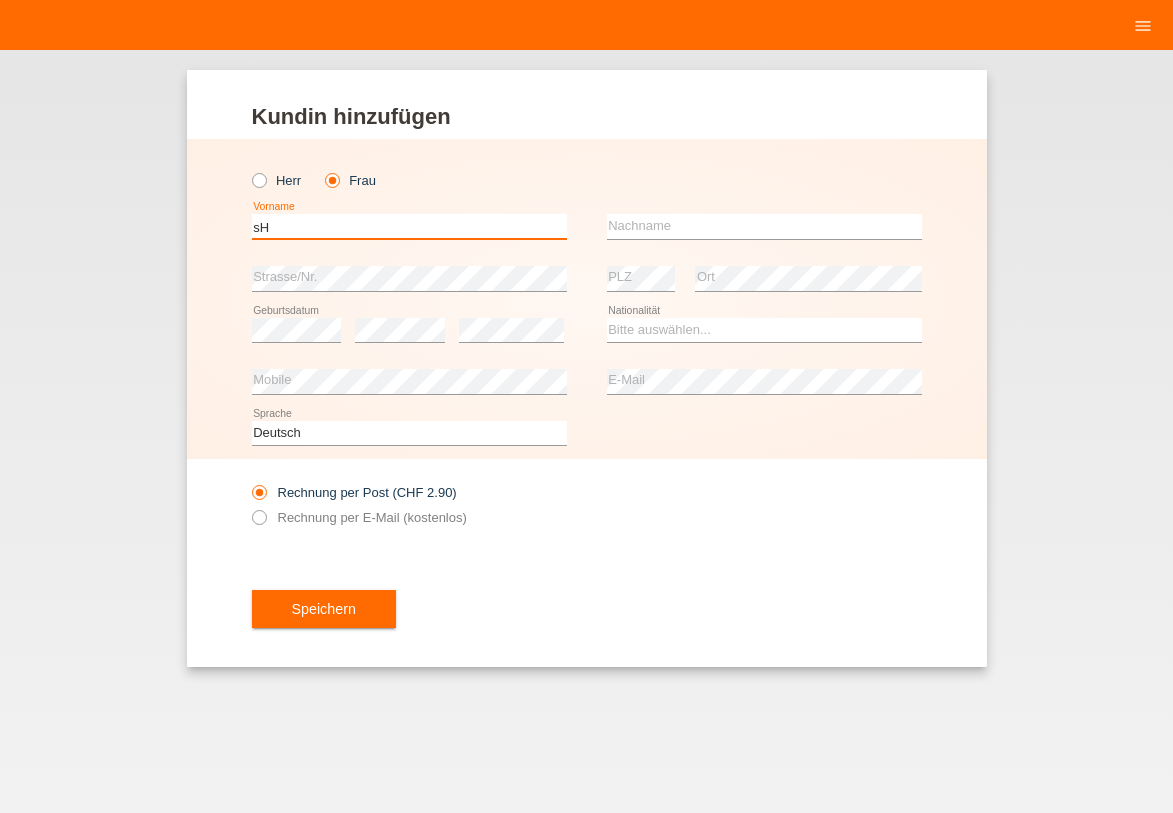 type on "s" 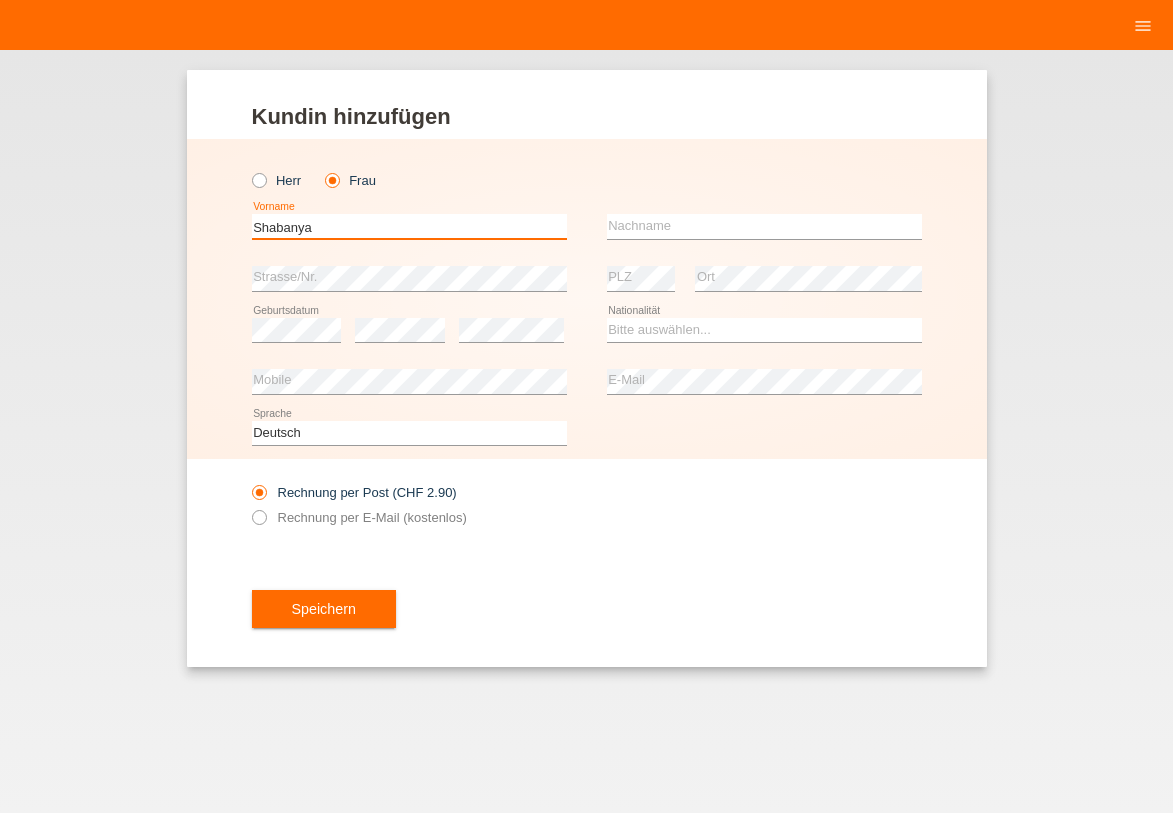 type on "Shabanya" 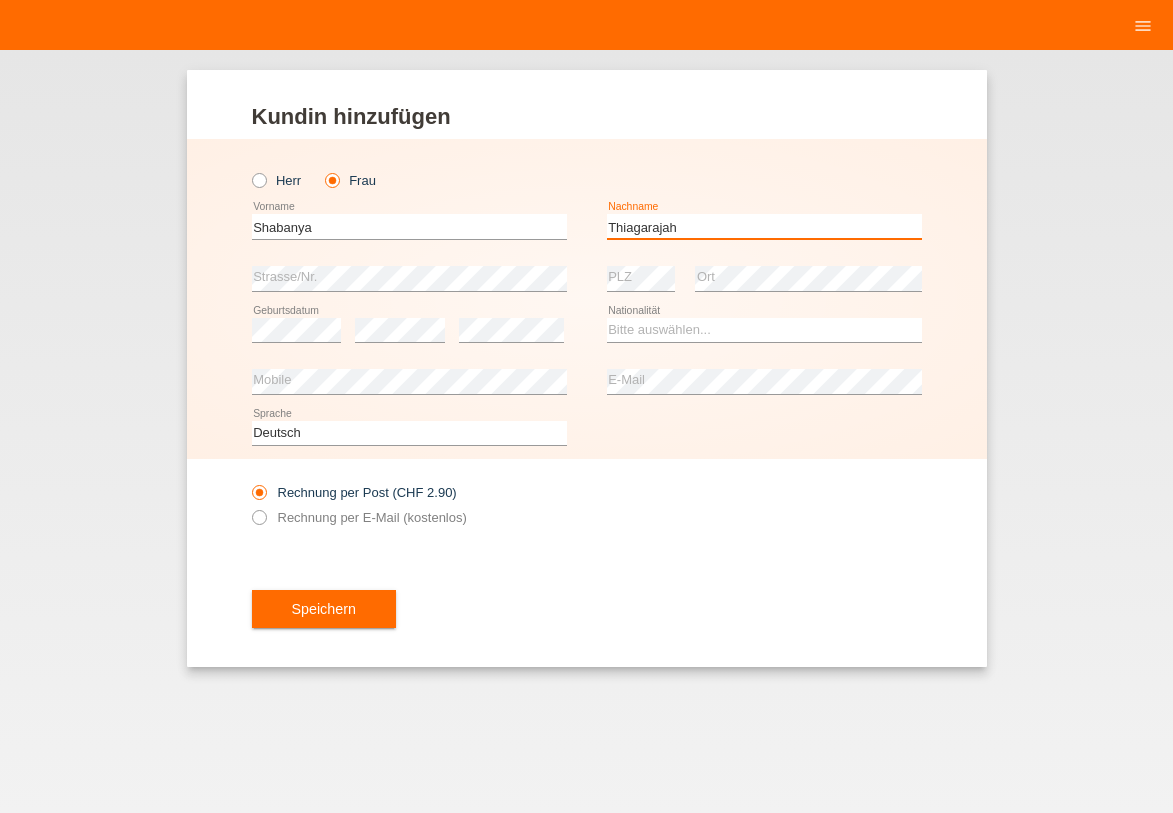 type on "Thiagarajah" 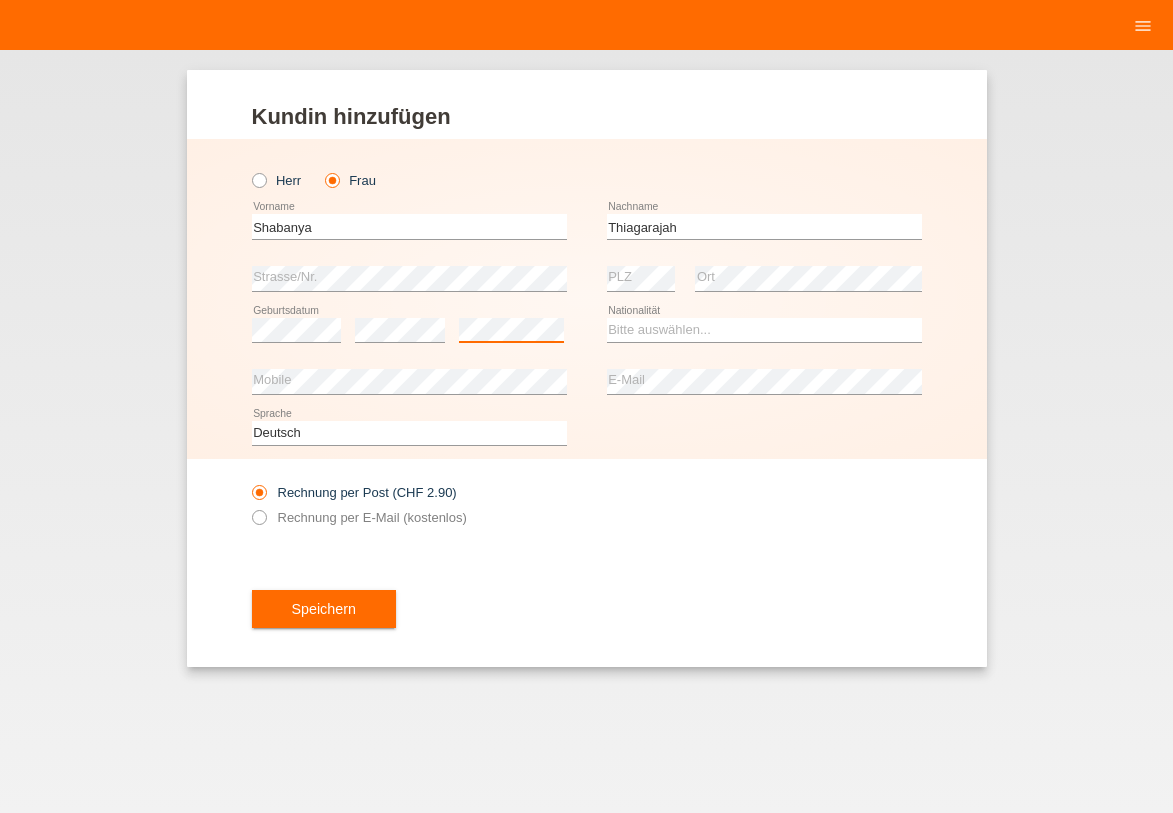 scroll, scrollTop: 0, scrollLeft: 0, axis: both 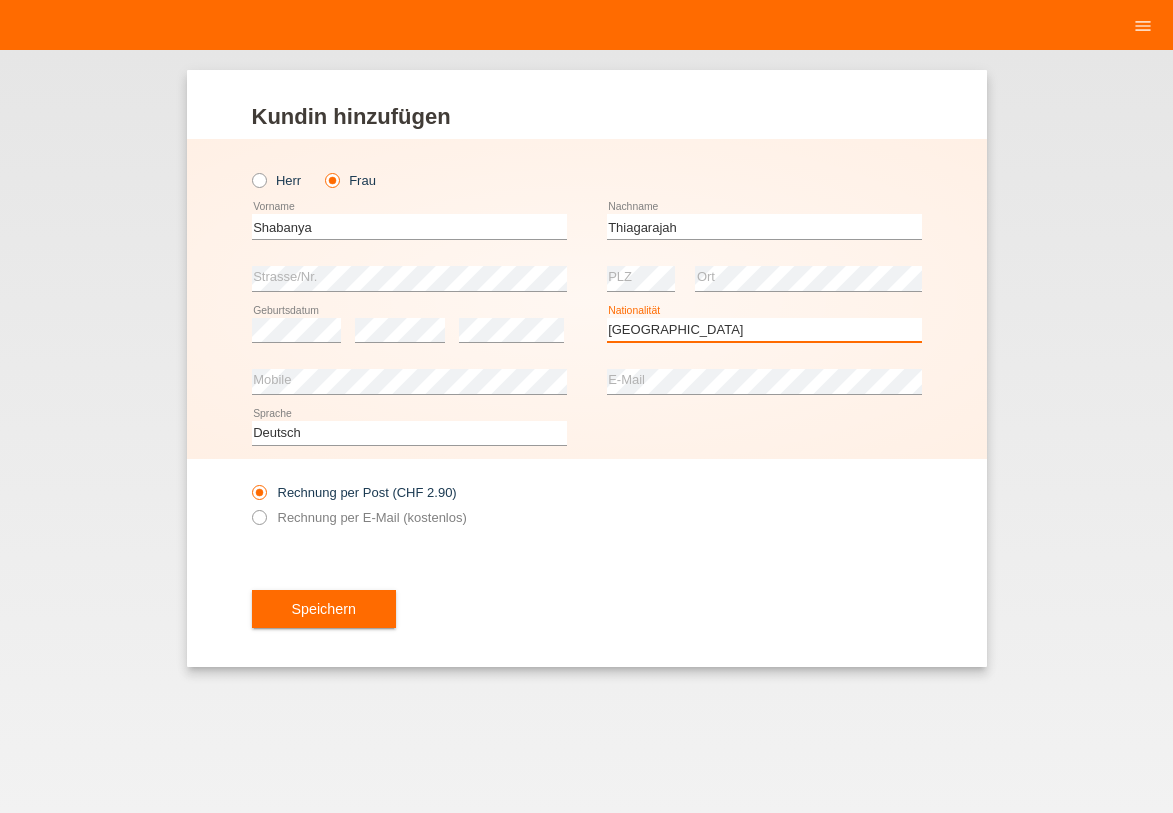 select on "CH" 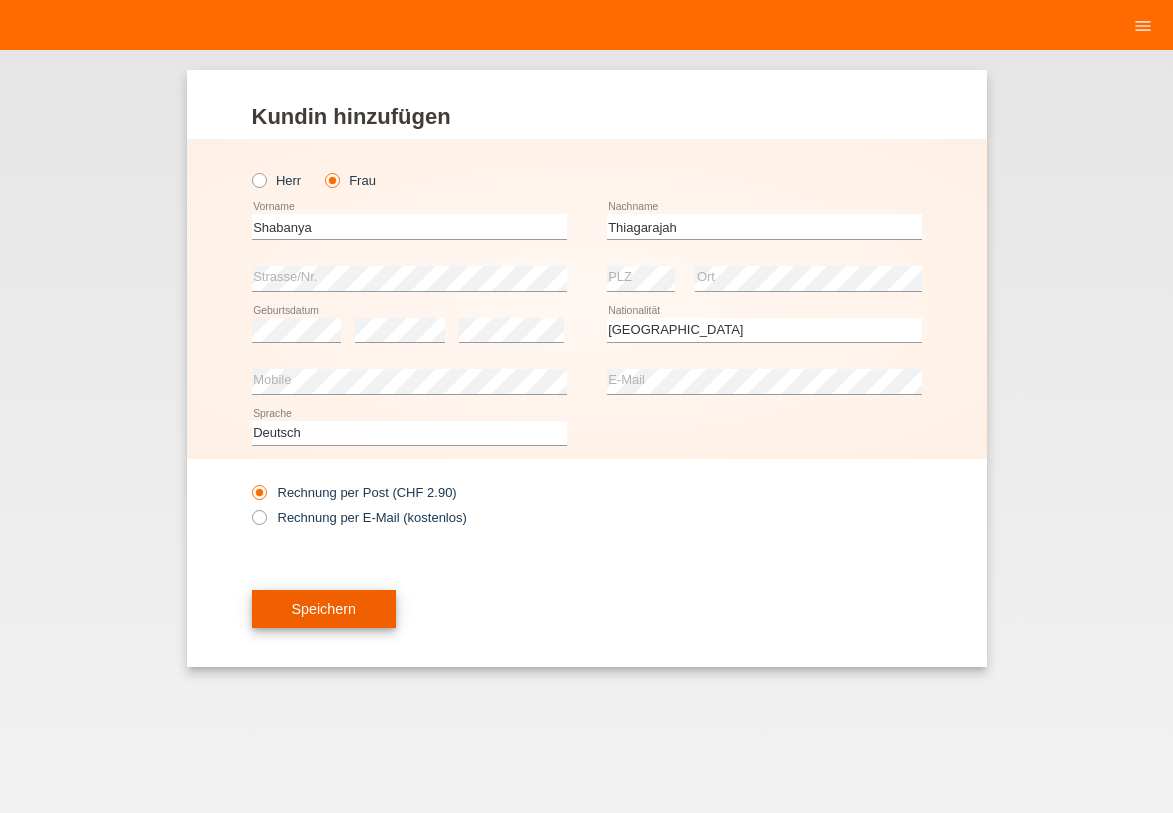 click on "Speichern" at bounding box center [324, 609] 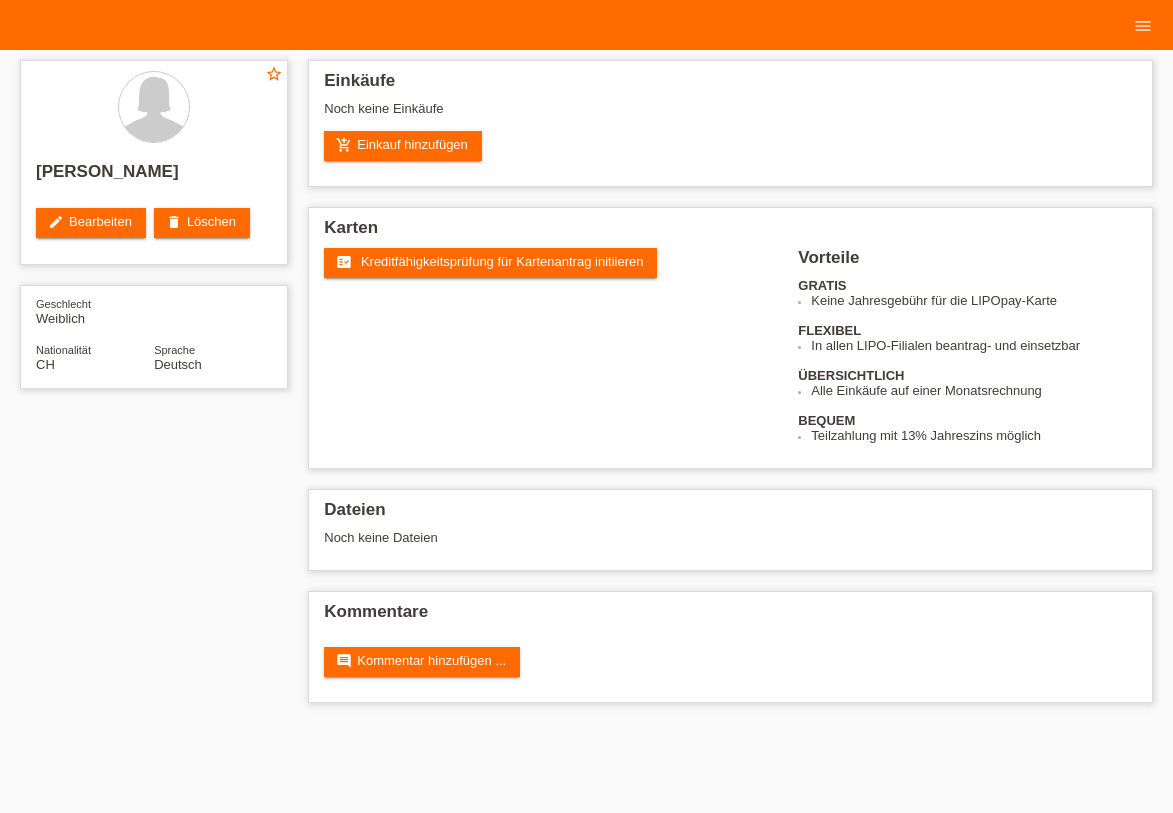 click on "Kreditfähigkeitsprüfung für Kartenantrag initiieren" at bounding box center (502, 261) 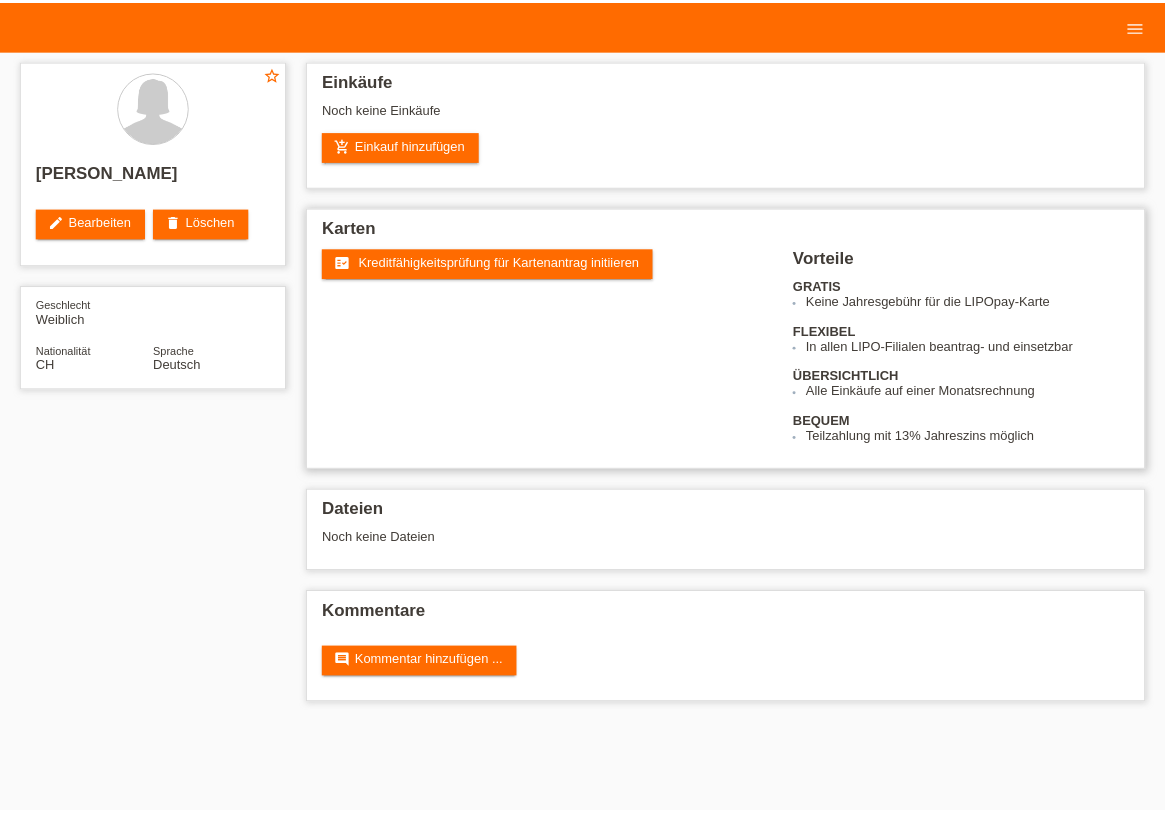 scroll, scrollTop: 0, scrollLeft: 0, axis: both 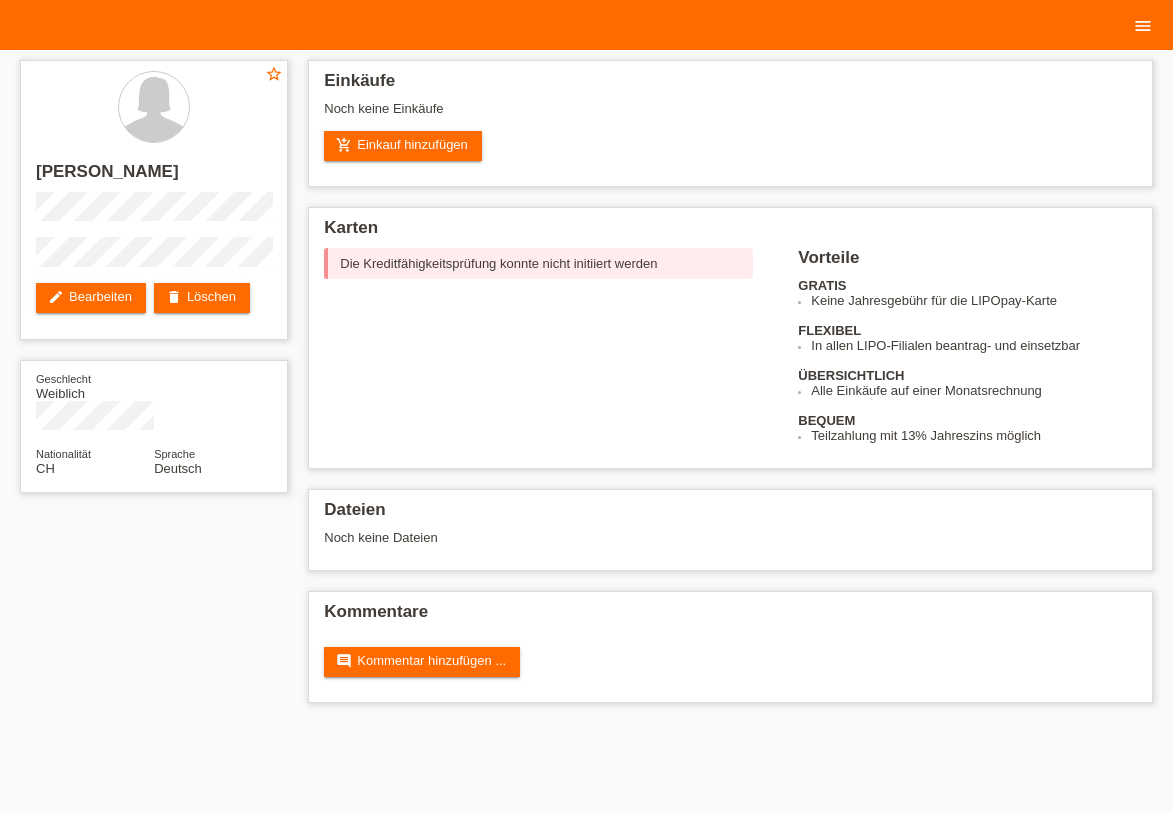 click on "menu" at bounding box center [1143, 26] 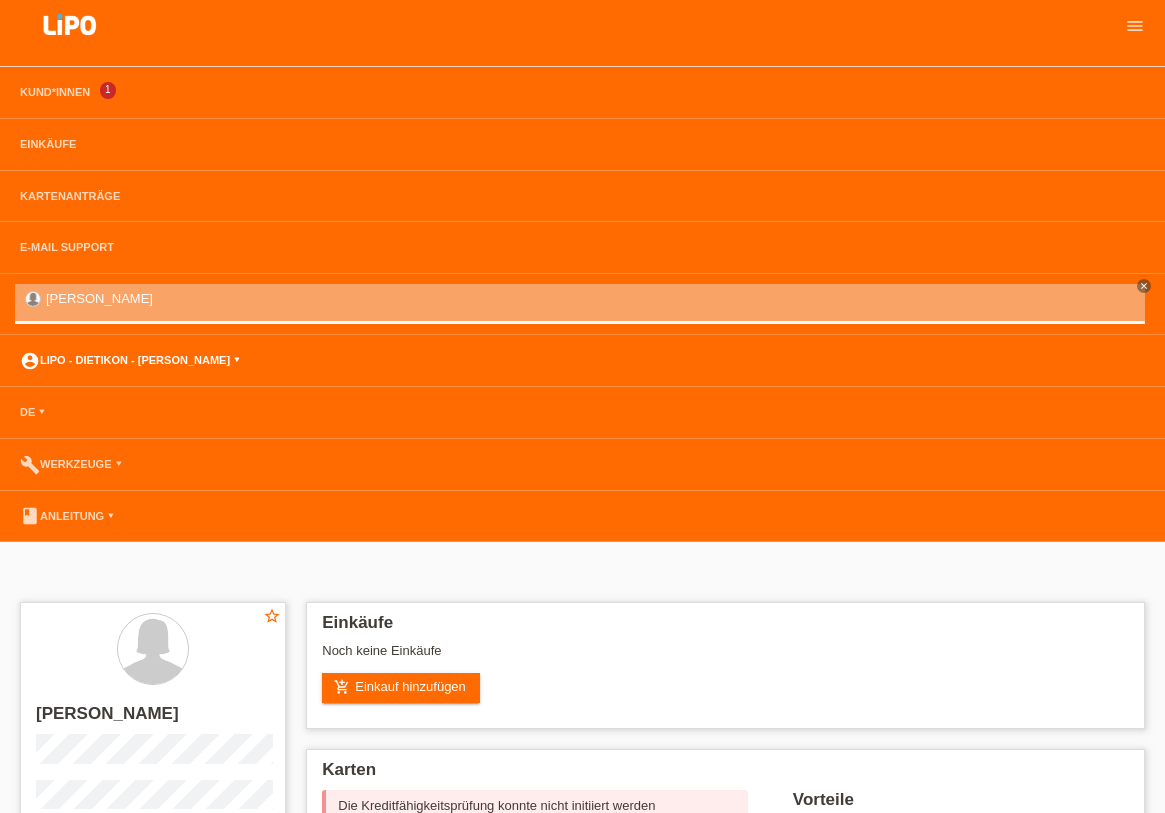 click on "account_circle  LIPO - Dietikon - [PERSON_NAME] ▾" at bounding box center (130, 360) 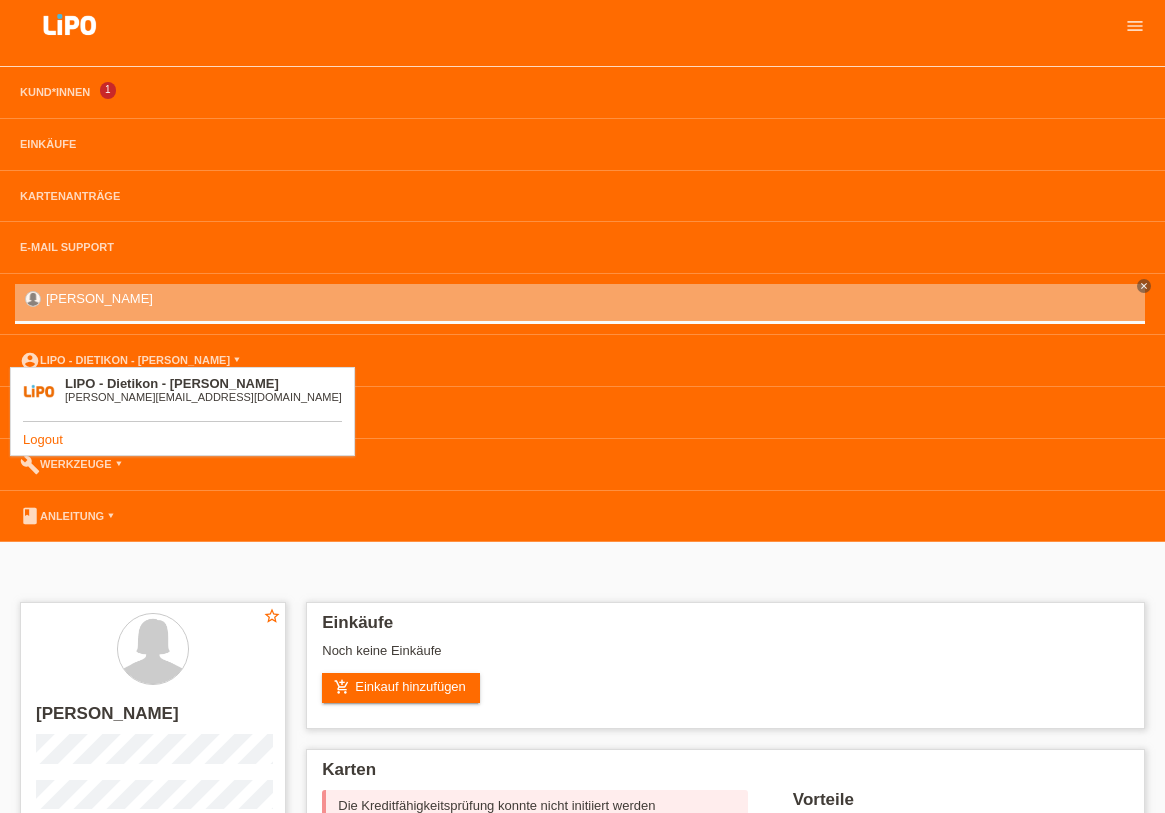 click on "Logout" at bounding box center (43, 439) 